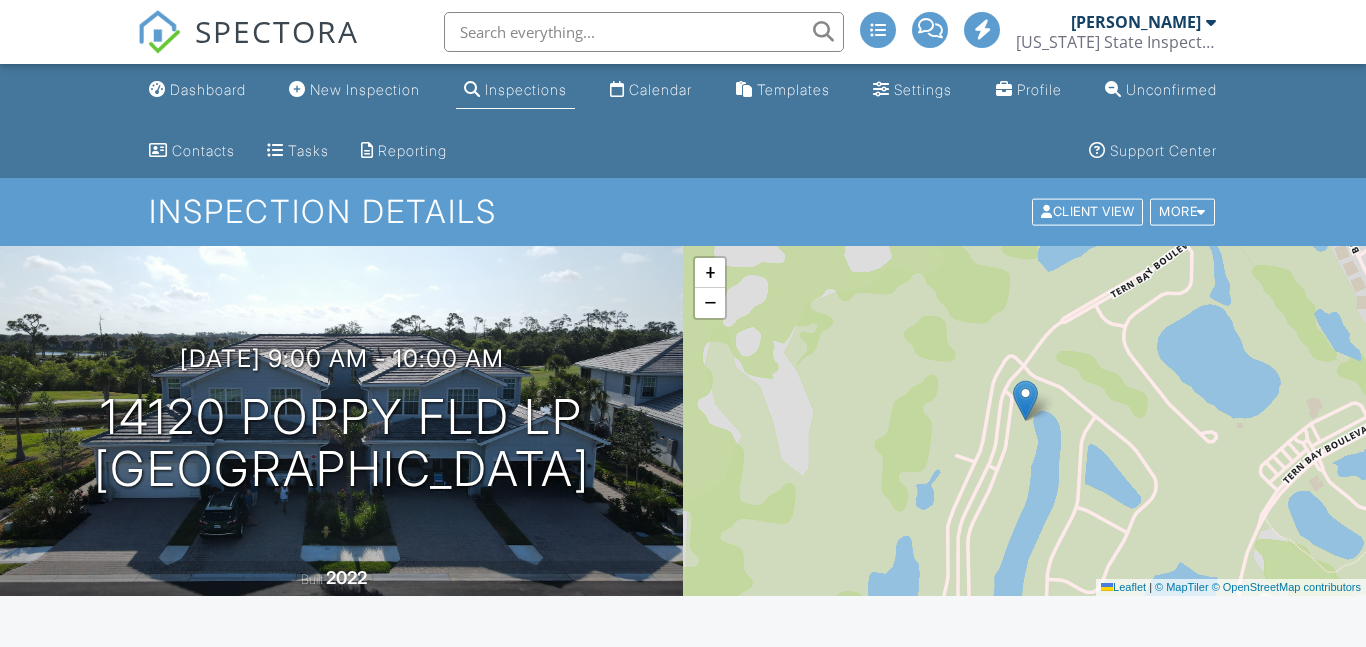 scroll, scrollTop: 0, scrollLeft: 0, axis: both 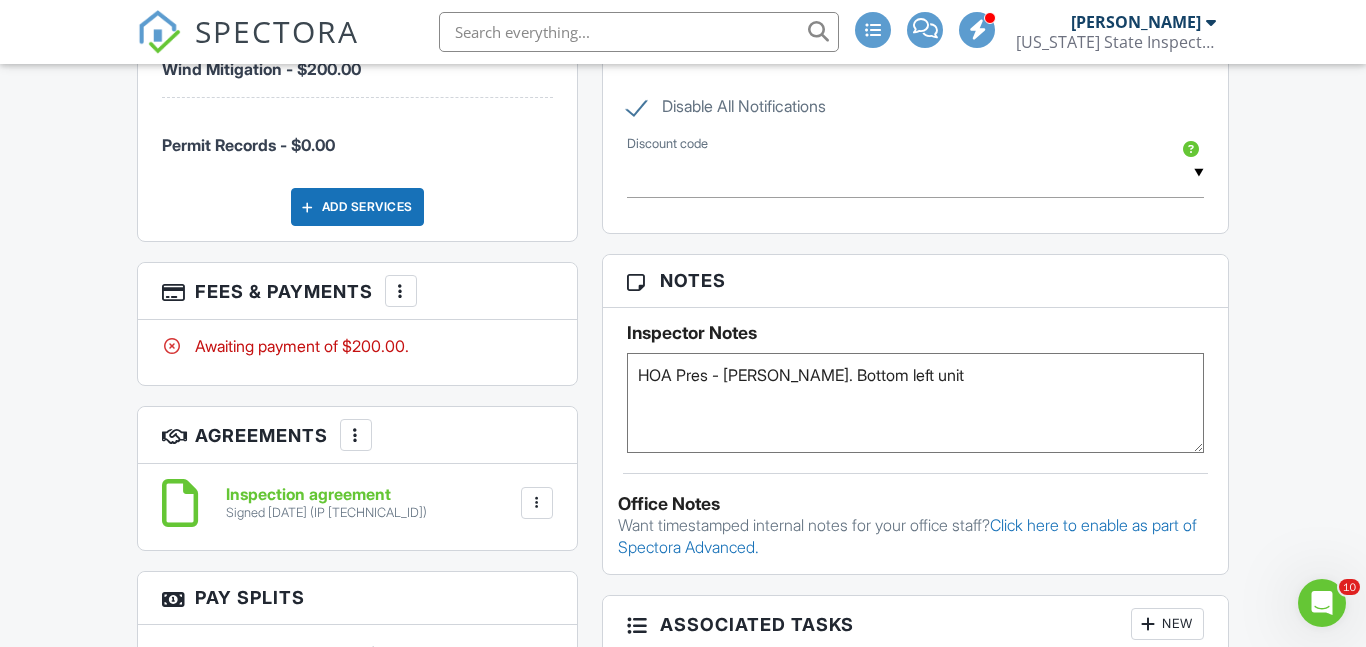 click at bounding box center (401, 291) 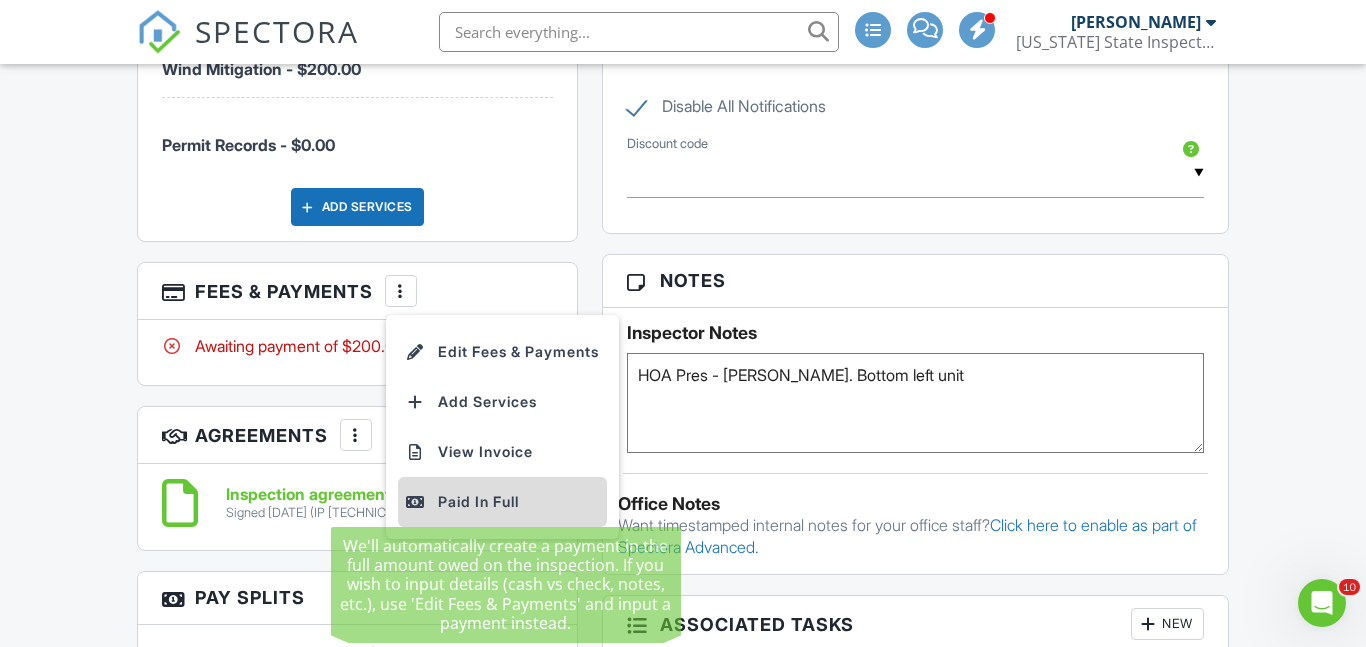 click on "Paid In Full" at bounding box center (502, 502) 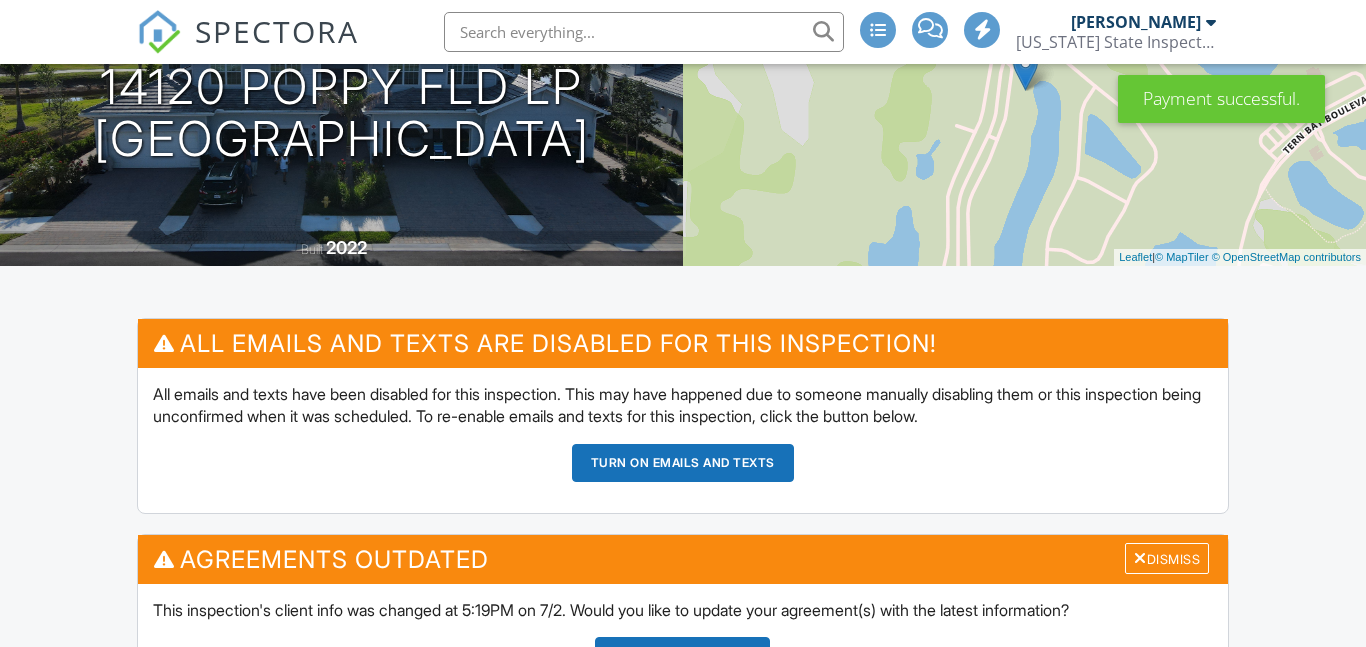 scroll, scrollTop: 338, scrollLeft: 0, axis: vertical 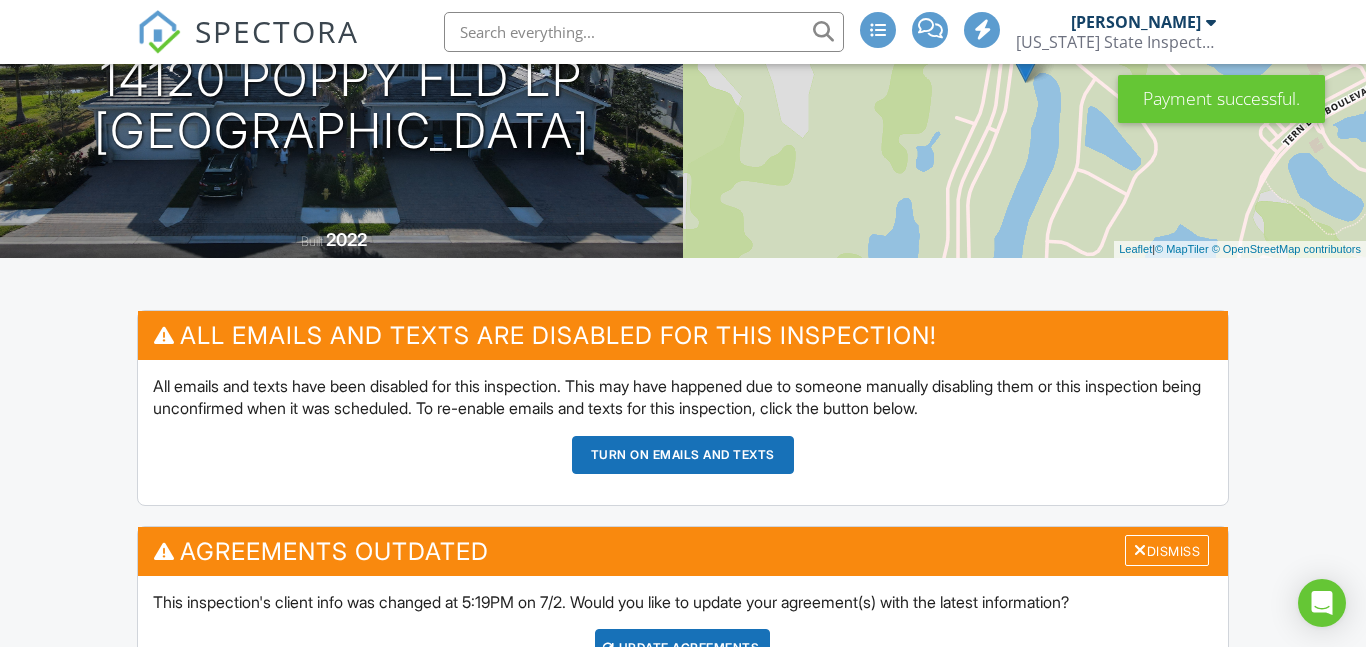 click on "Turn on emails and texts" at bounding box center [683, 455] 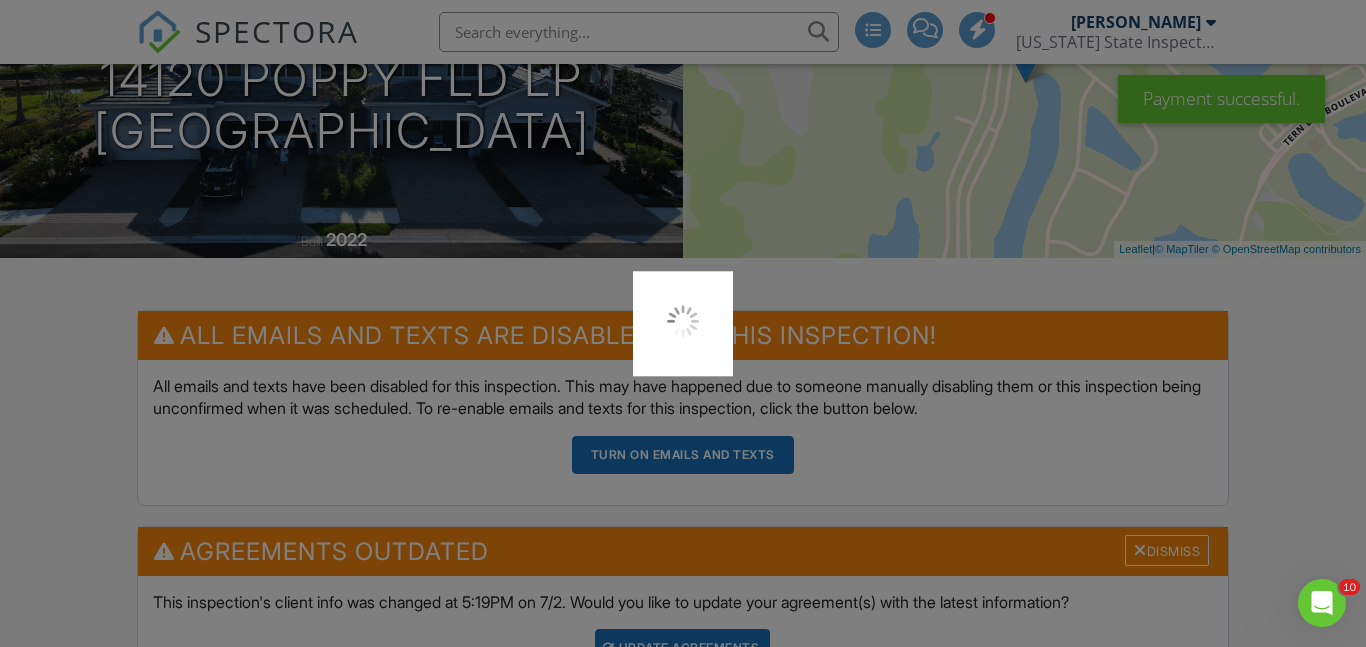 scroll, scrollTop: 0, scrollLeft: 0, axis: both 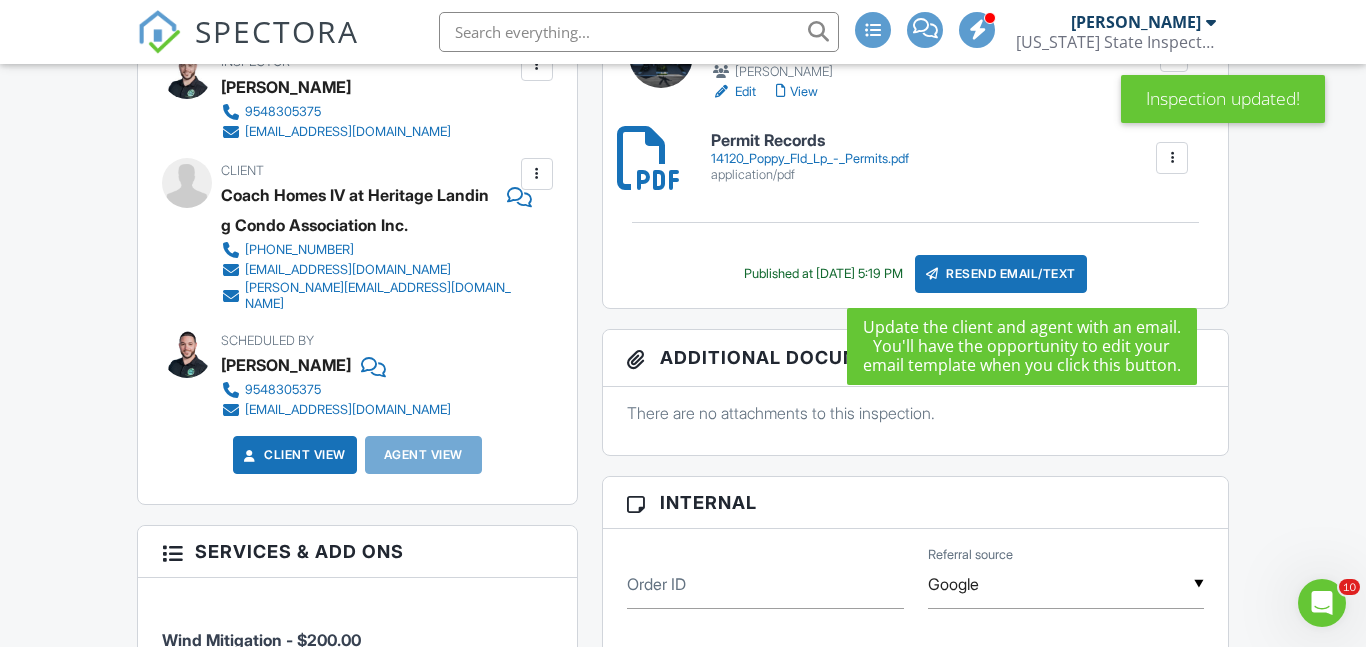 click on "Resend Email/Text" at bounding box center (1001, 274) 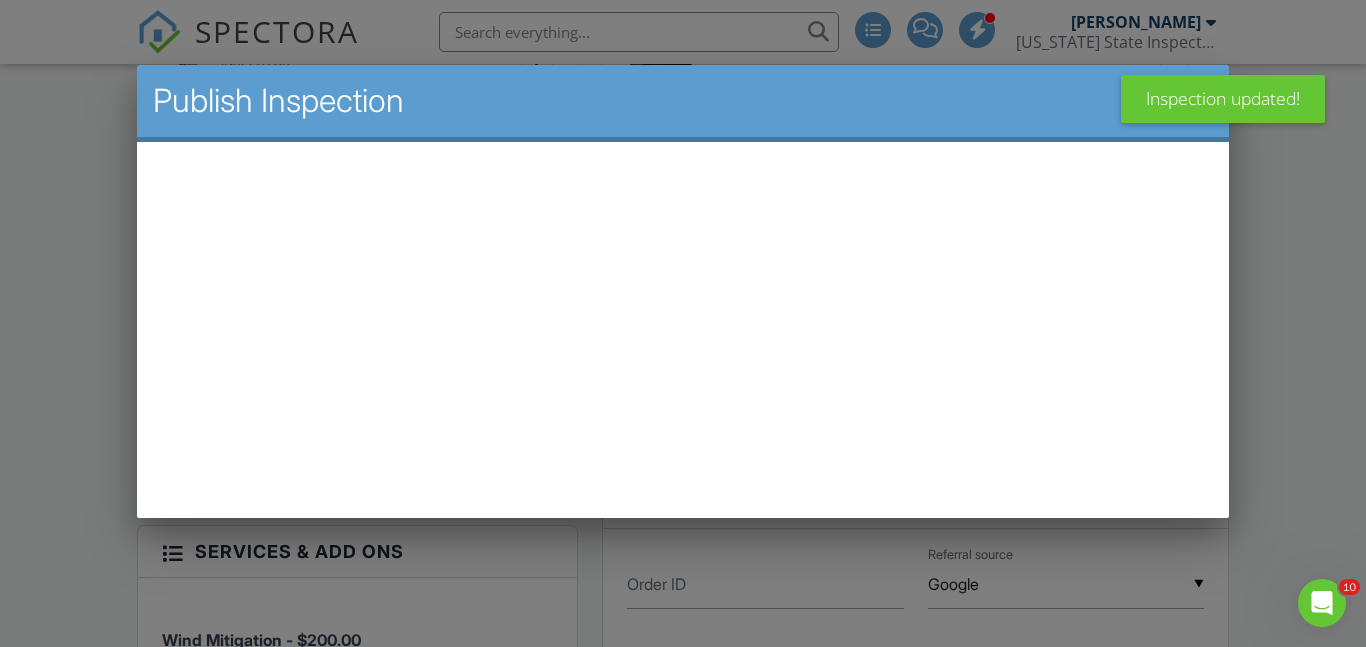 scroll, scrollTop: 0, scrollLeft: 0, axis: both 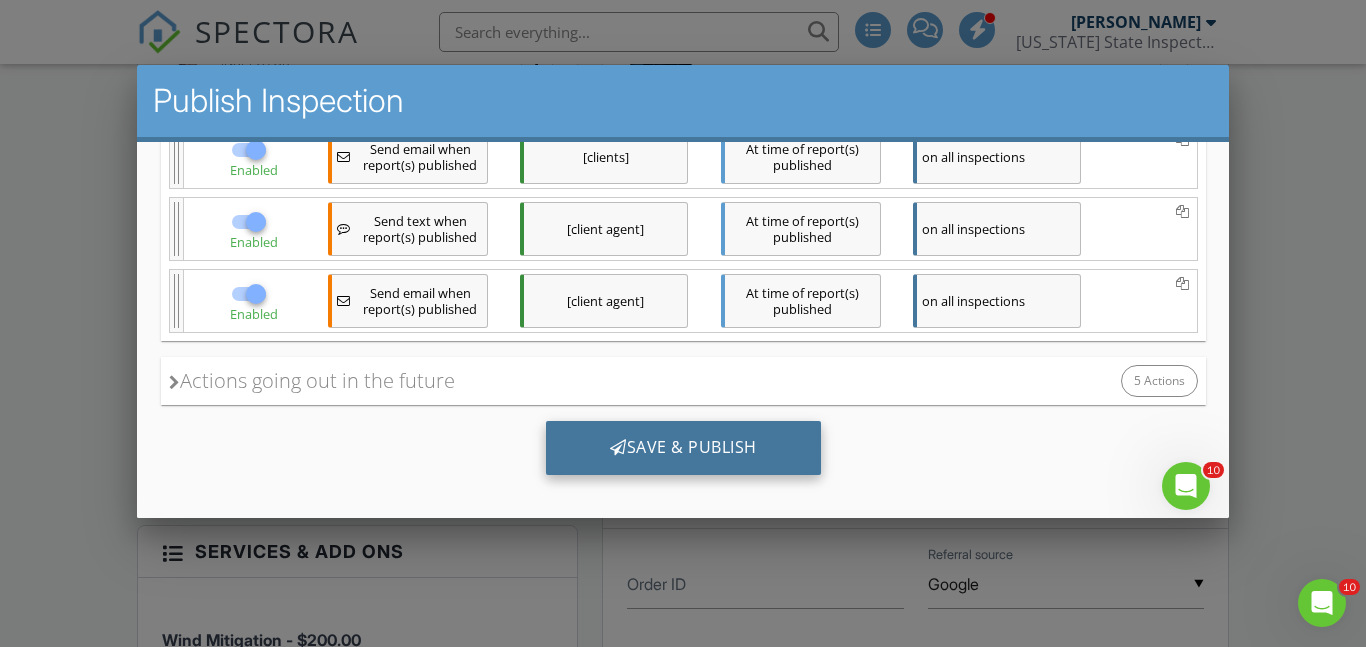 click on "Save & Publish" at bounding box center [682, 447] 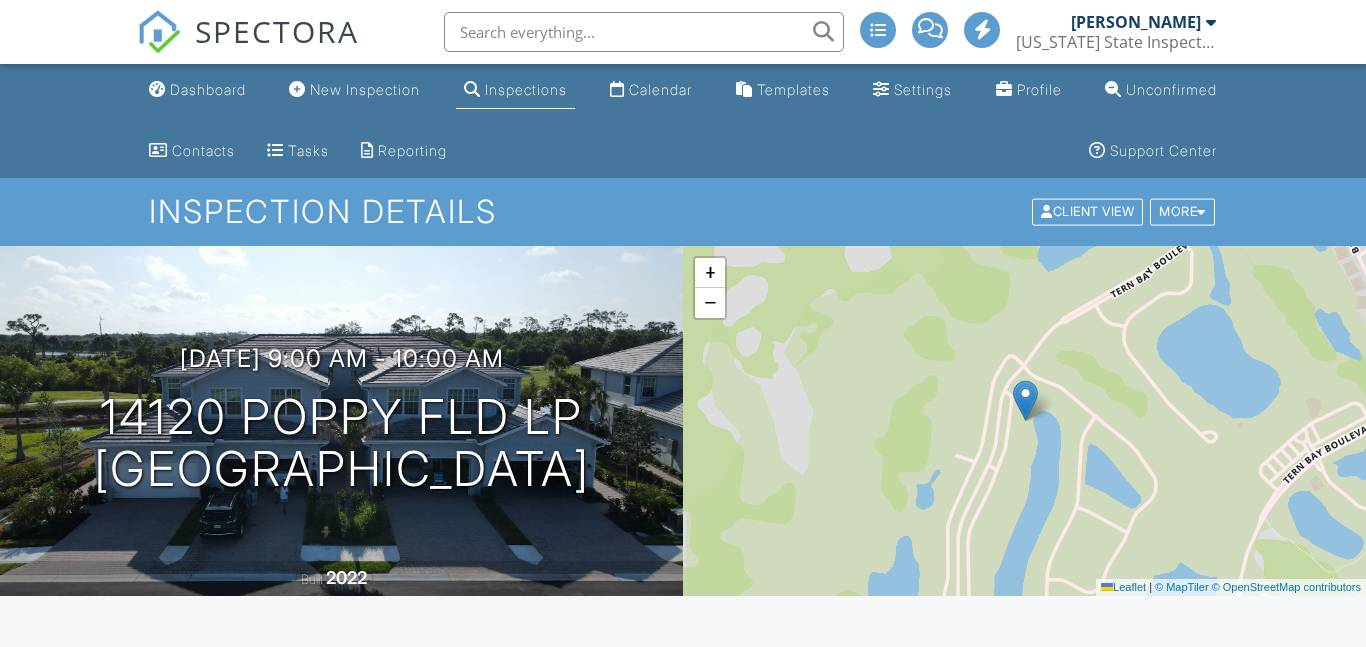 scroll, scrollTop: 0, scrollLeft: 0, axis: both 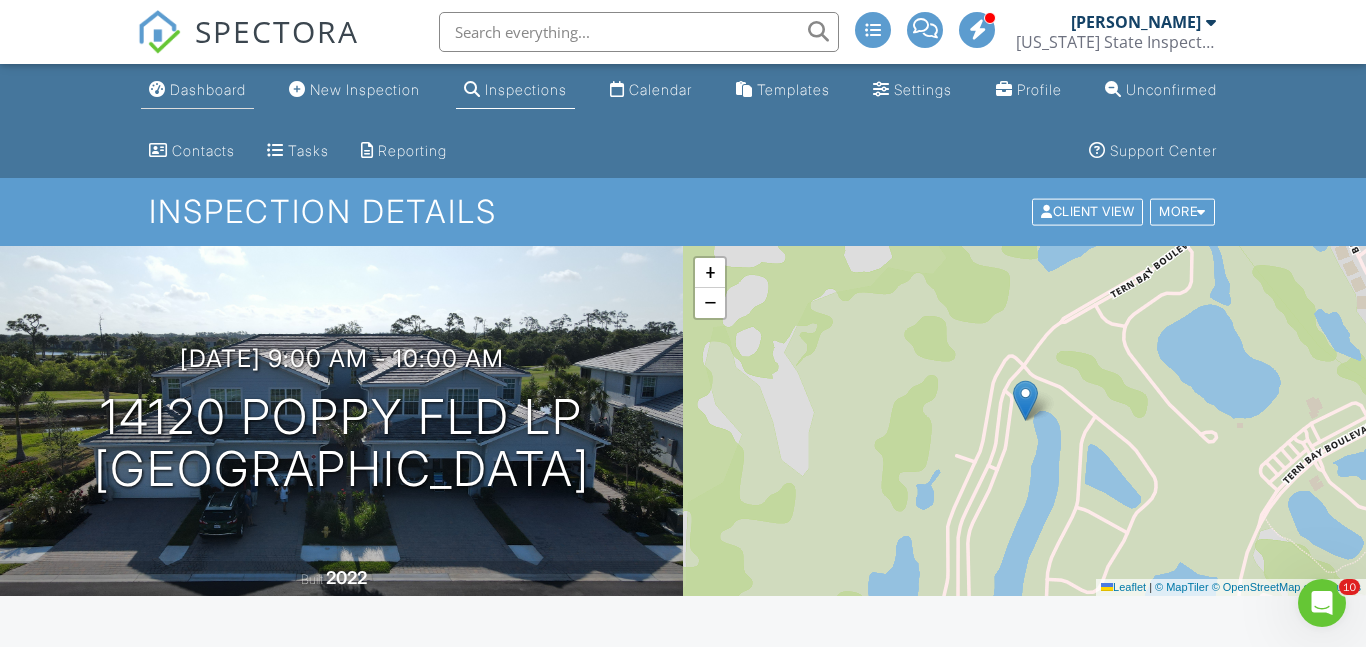 click on "Dashboard" at bounding box center (208, 89) 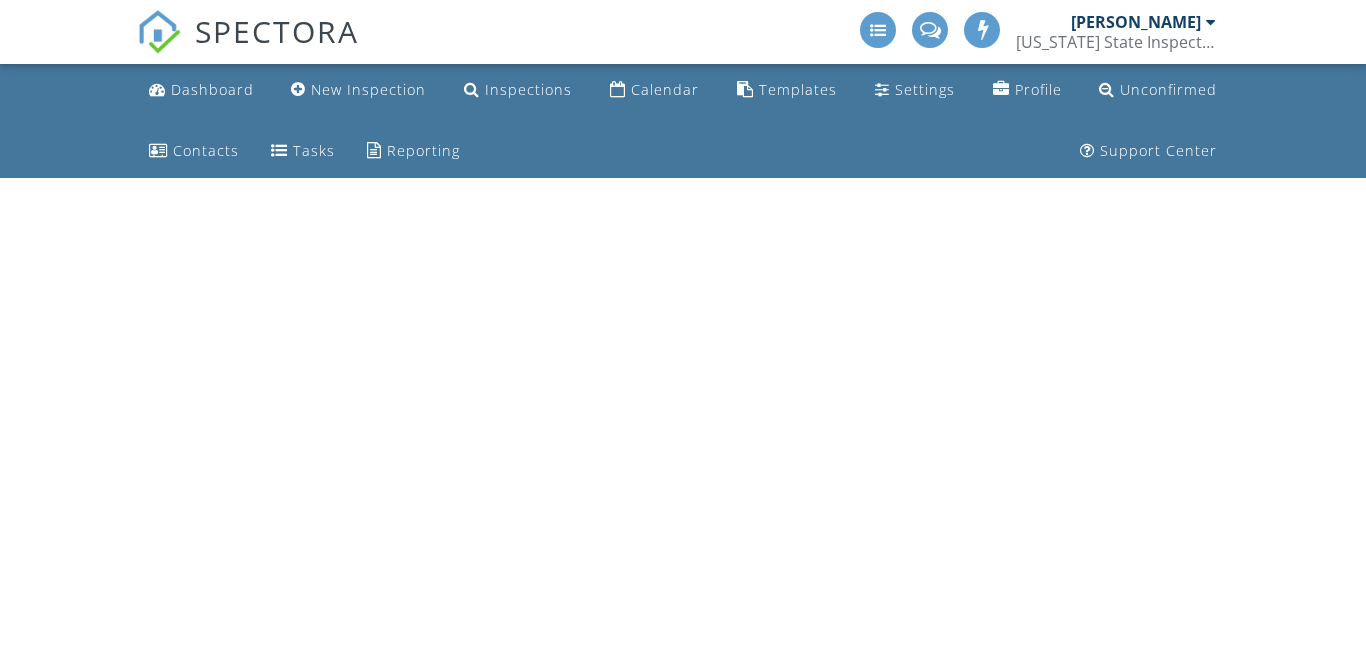 scroll, scrollTop: 0, scrollLeft: 0, axis: both 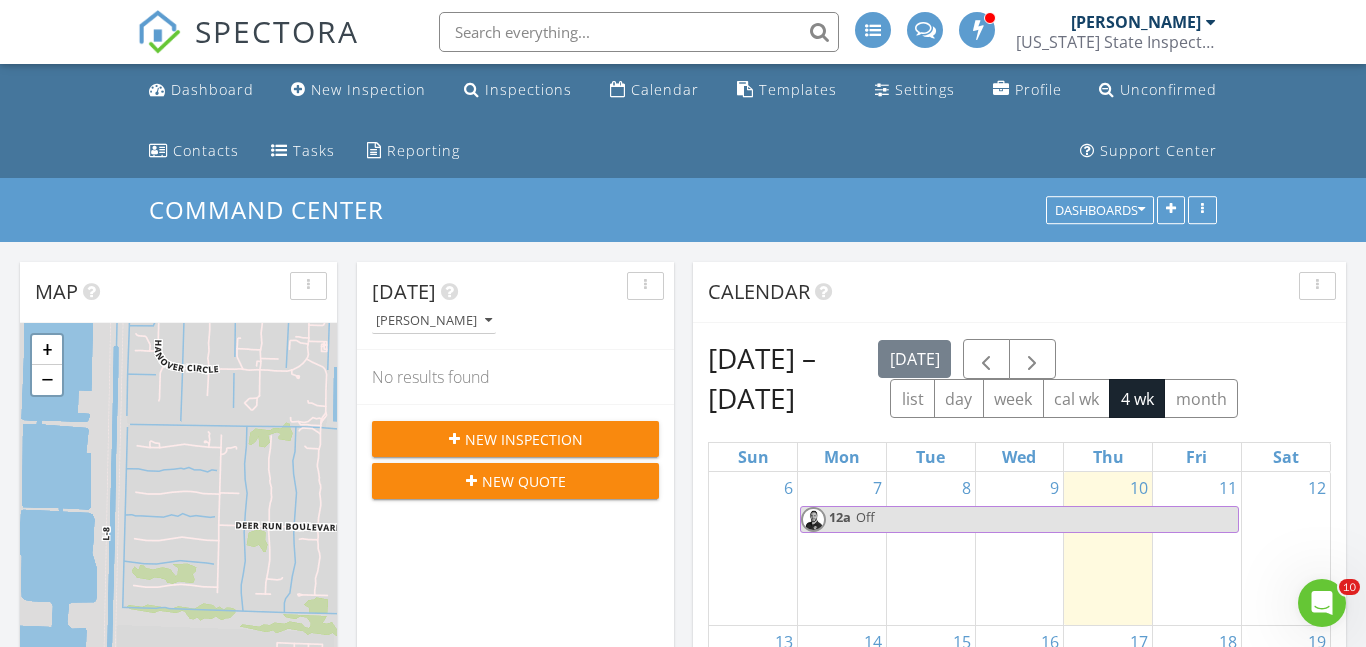 click at bounding box center [639, 32] 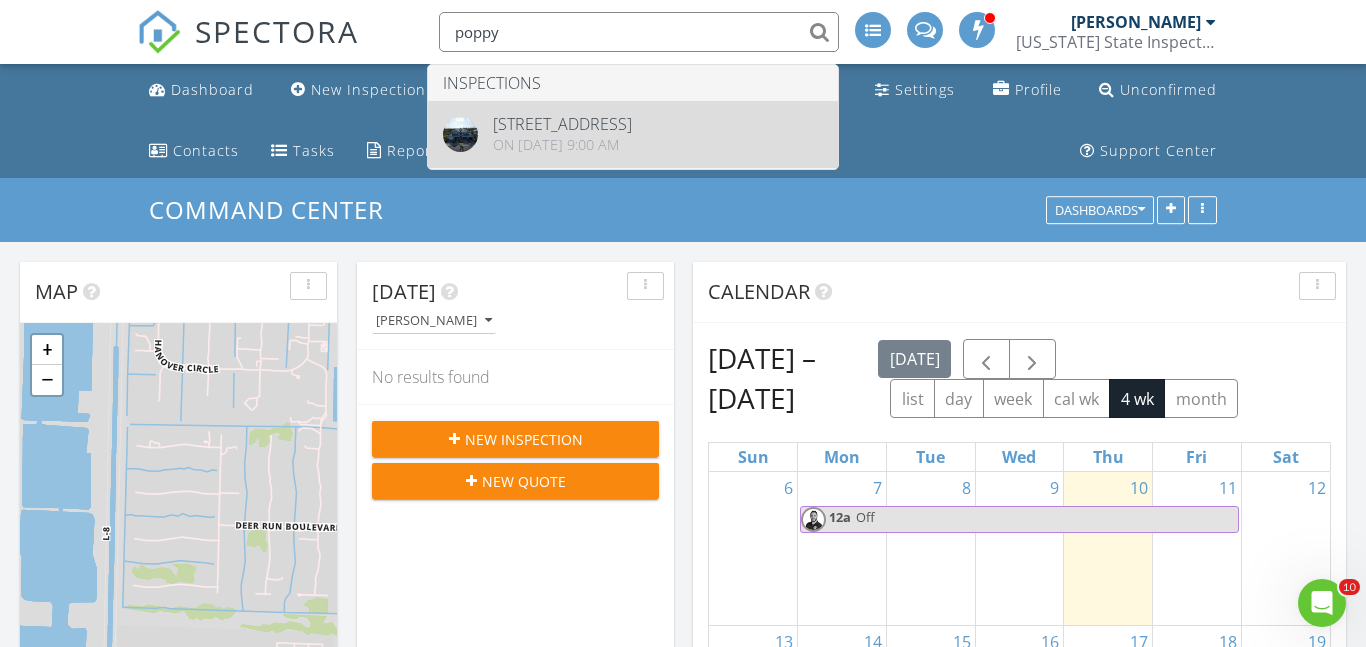 type on "poppy" 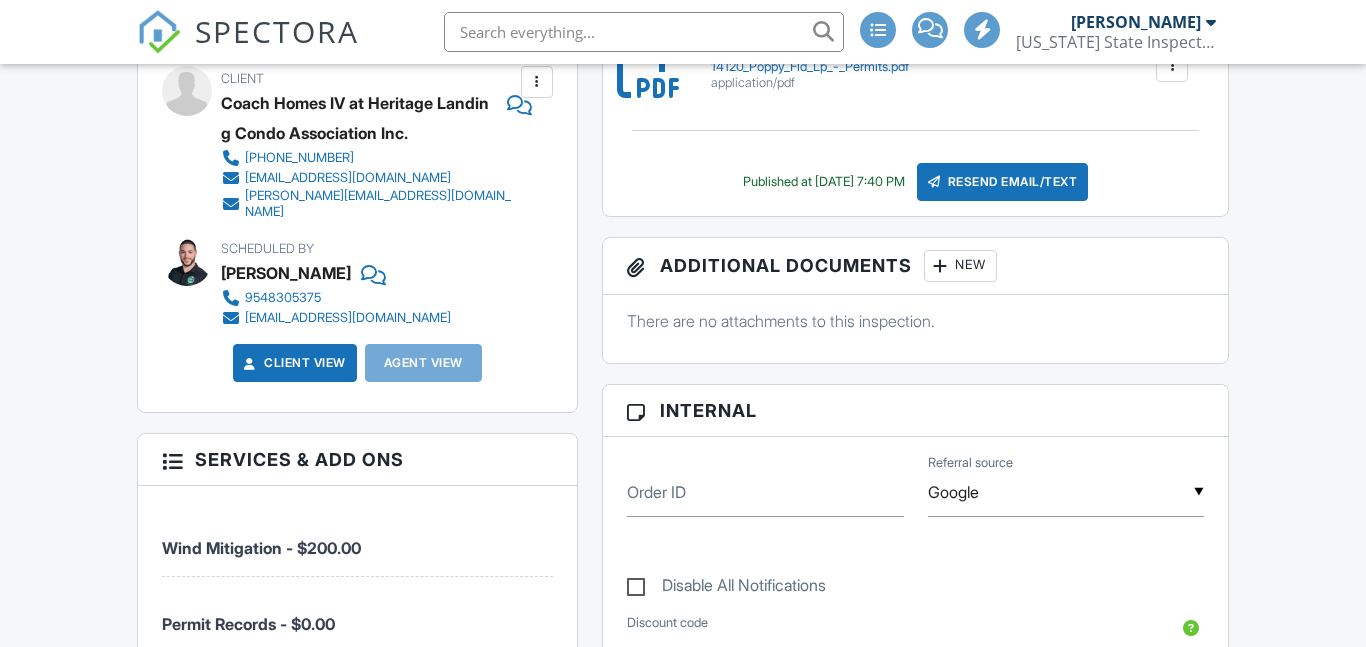 scroll, scrollTop: 3373, scrollLeft: 0, axis: vertical 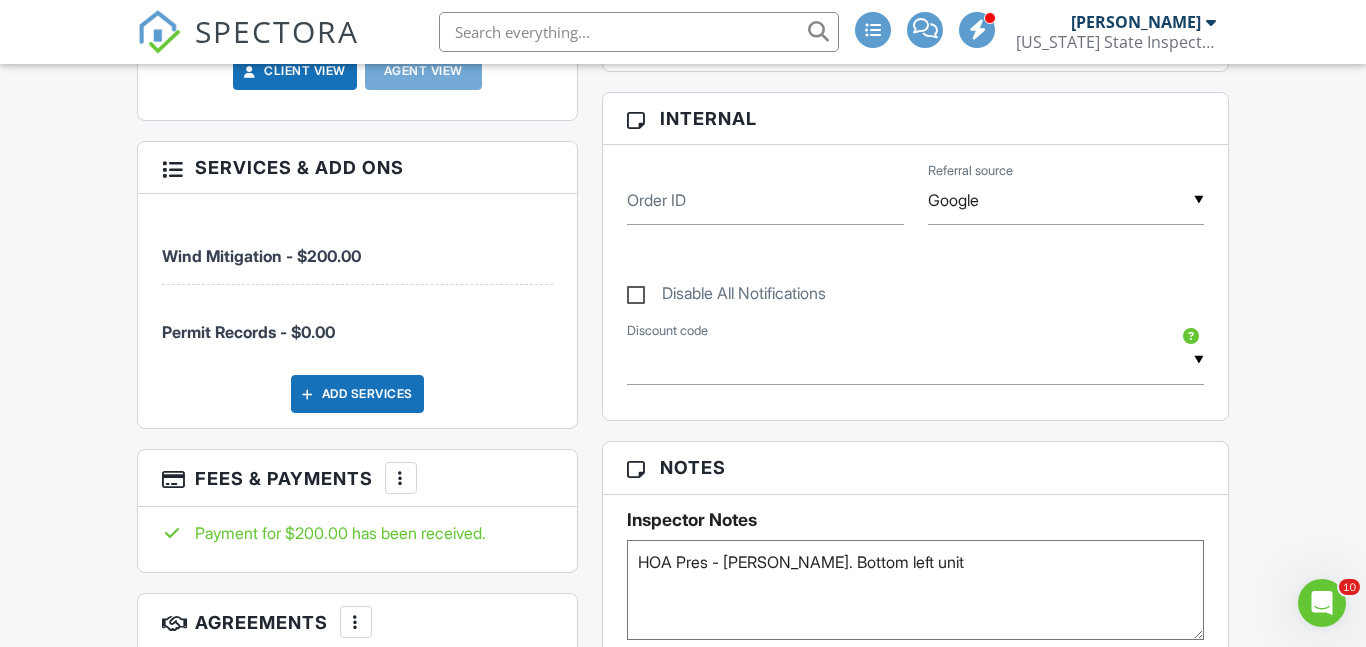 click on "Disable All Notifications" at bounding box center [726, 296] 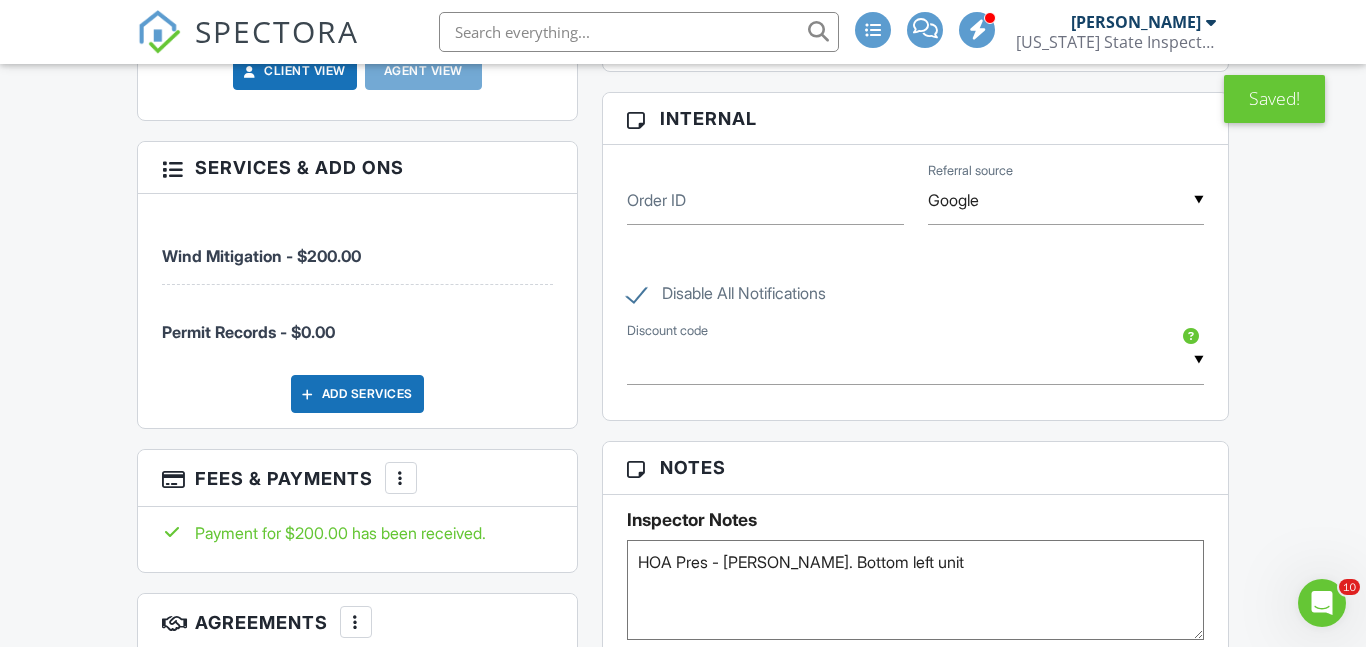scroll, scrollTop: 0, scrollLeft: 0, axis: both 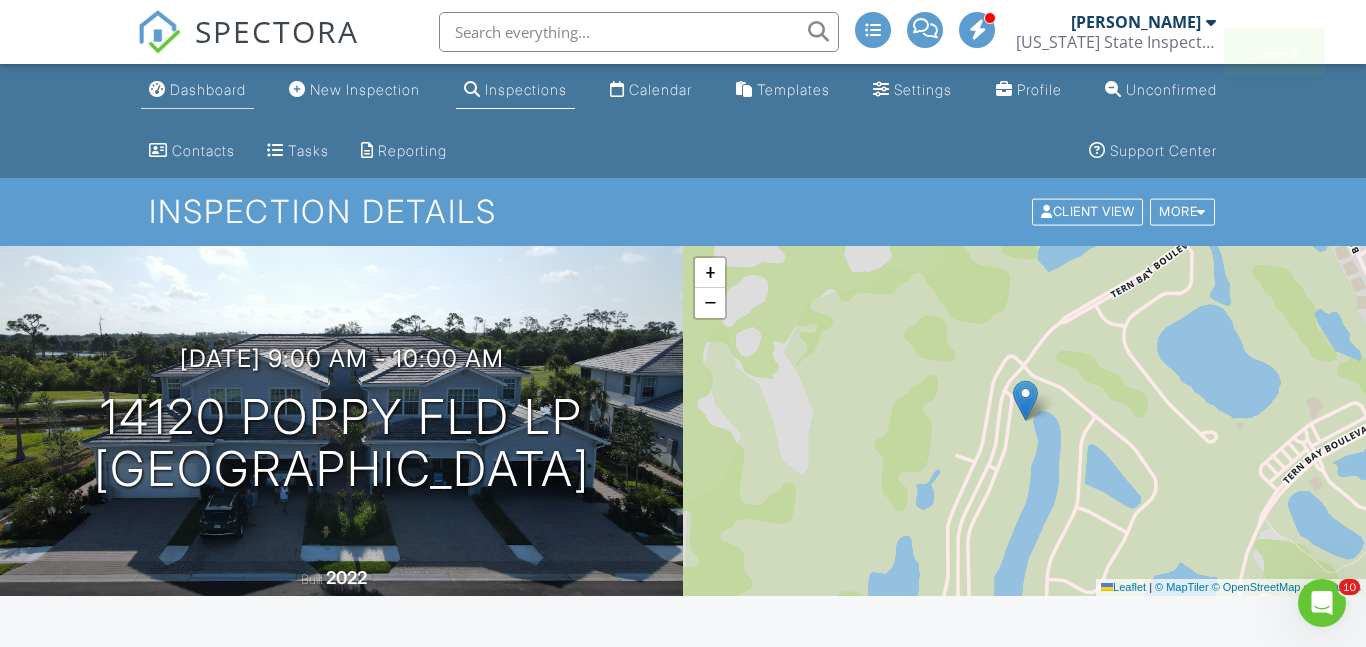 click on "Dashboard" at bounding box center (197, 90) 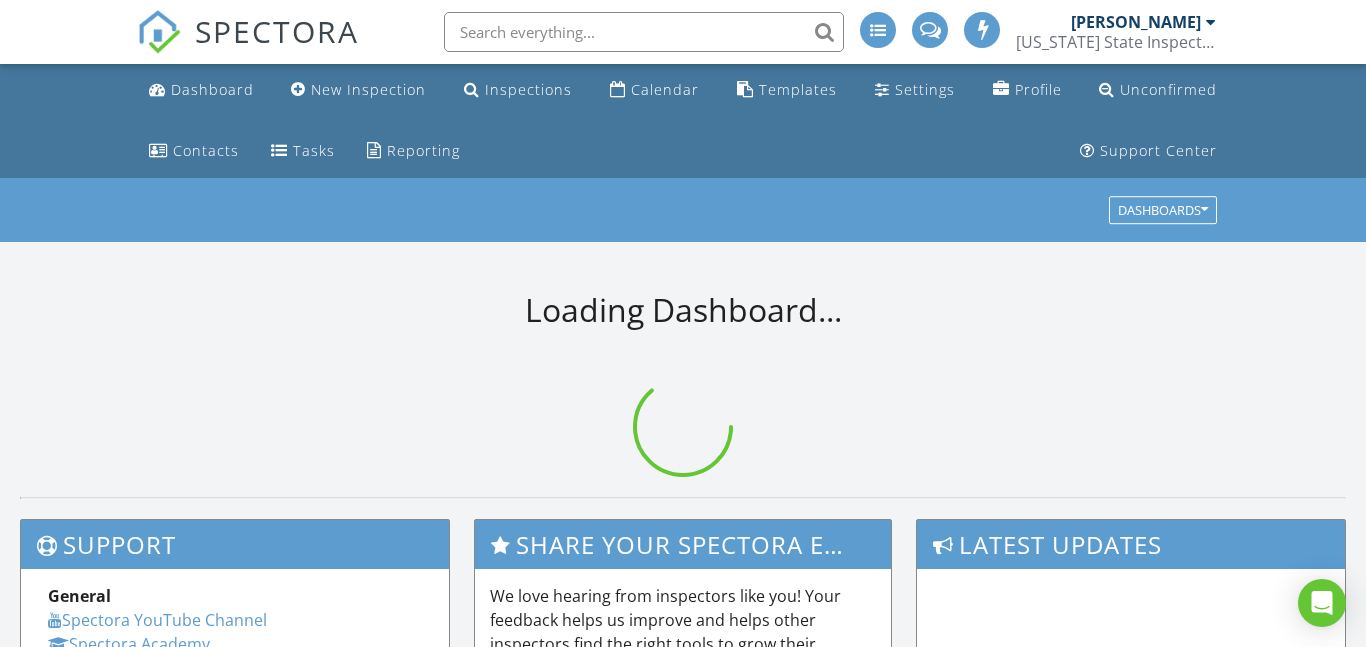 scroll, scrollTop: 0, scrollLeft: 0, axis: both 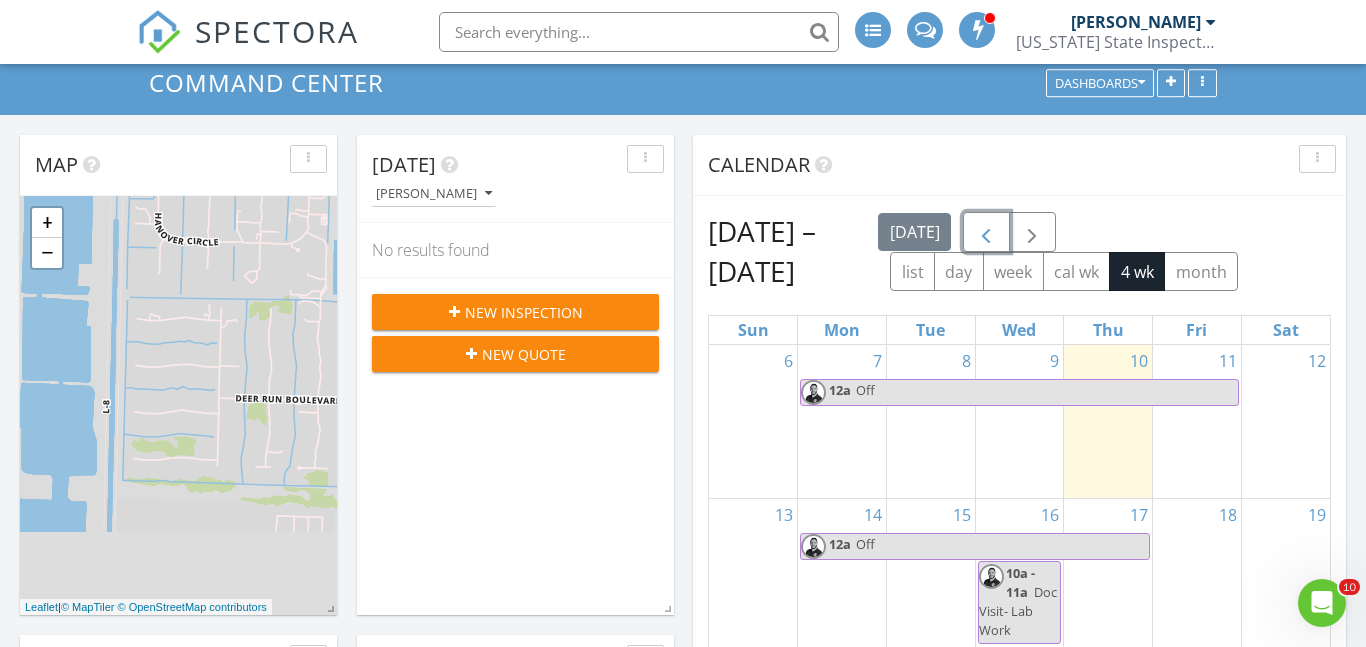 click at bounding box center (986, 233) 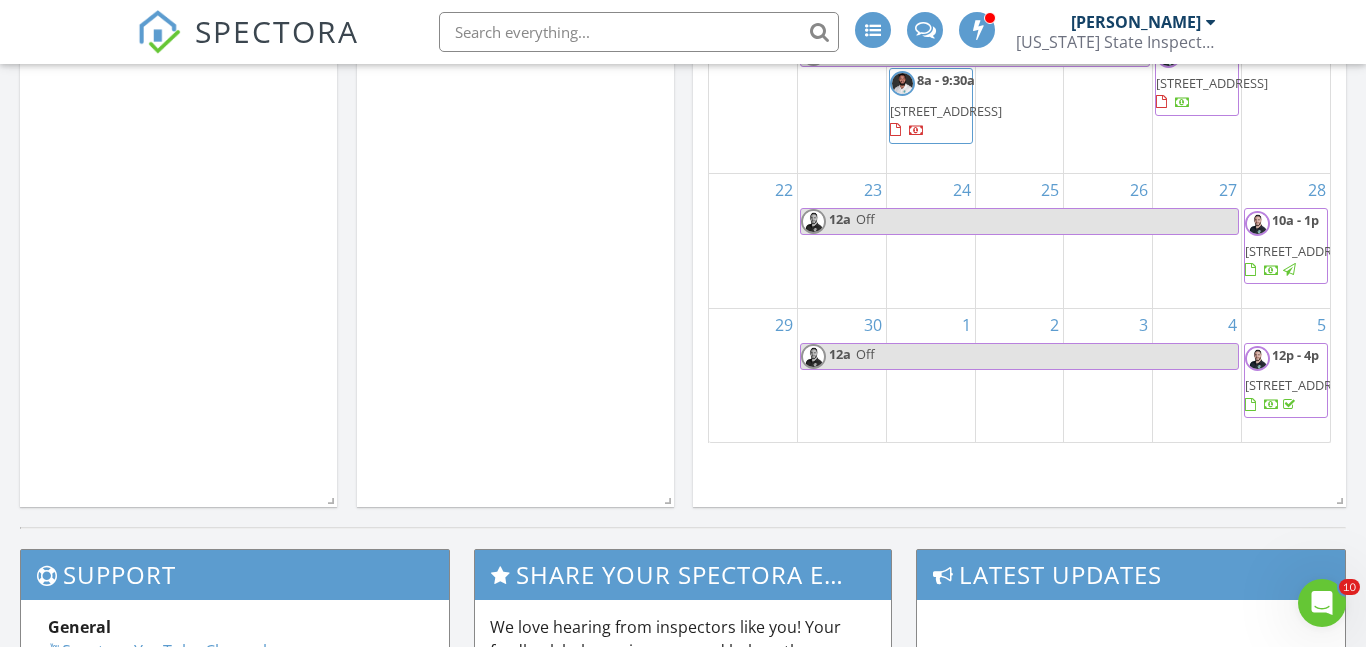 scroll, scrollTop: 841, scrollLeft: 0, axis: vertical 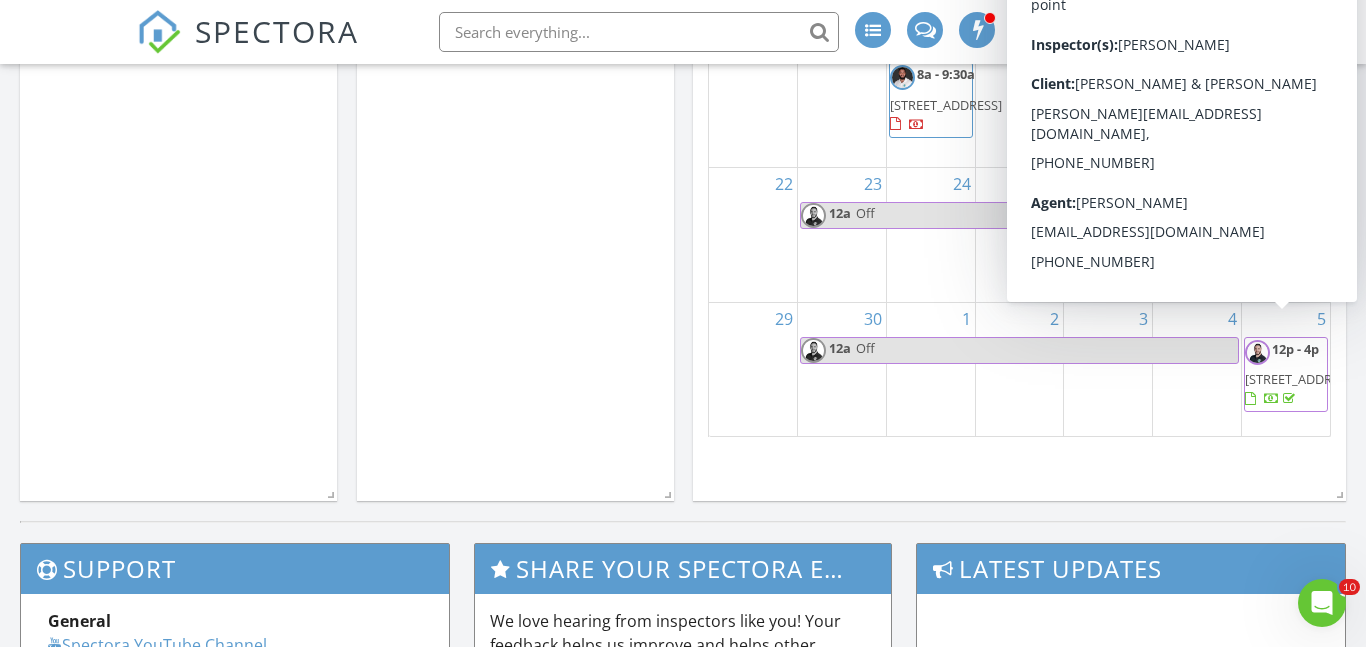 click on "5670 Rock Dove Dr, Sarasota 34241" at bounding box center (1301, 379) 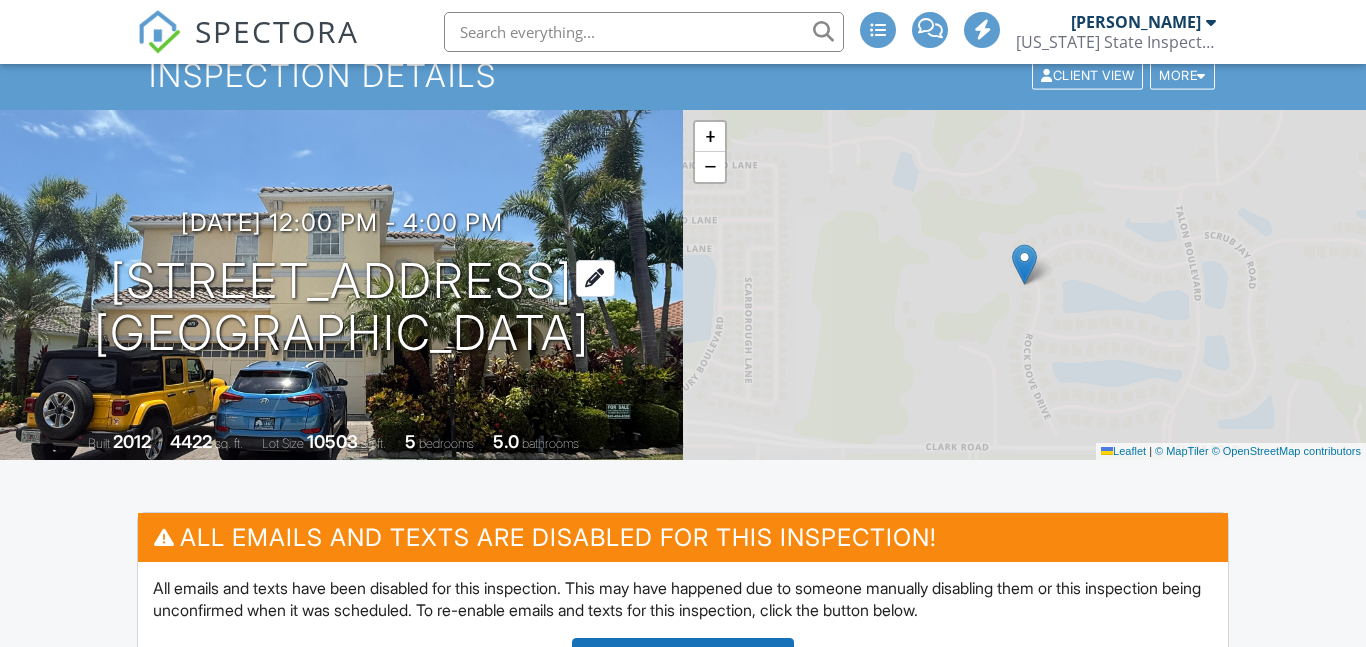 scroll, scrollTop: 566, scrollLeft: 0, axis: vertical 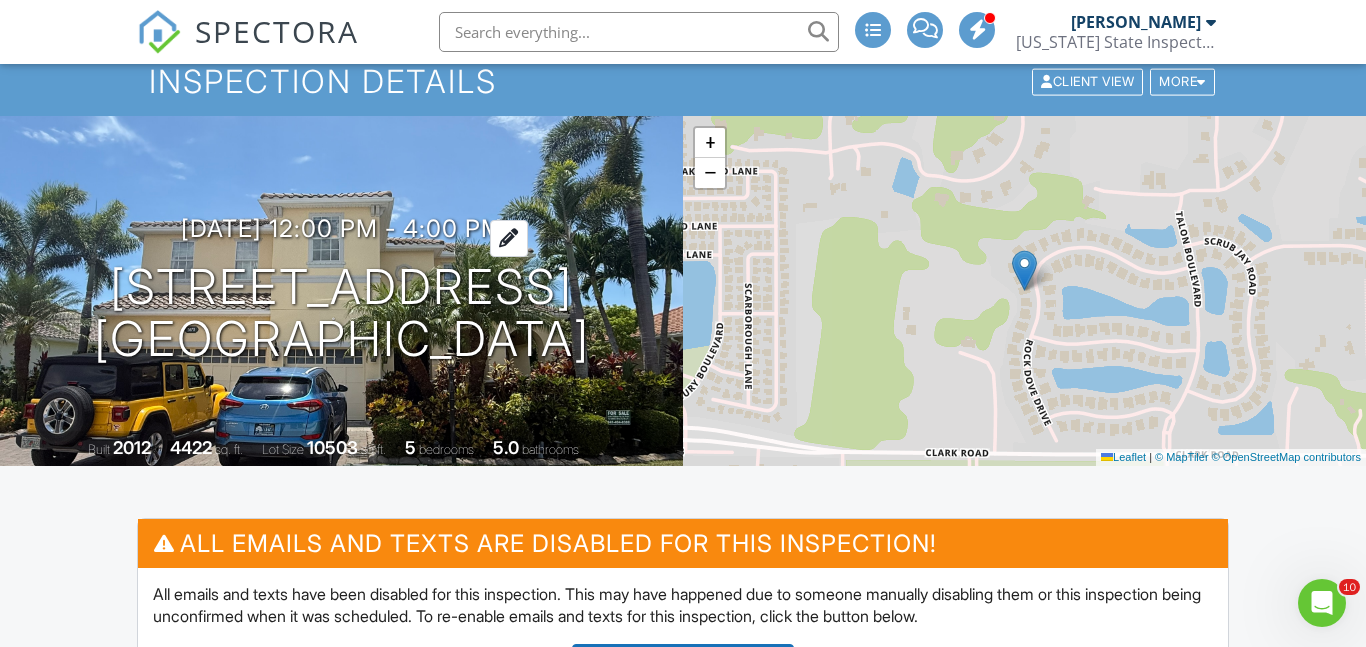 click on "07/05/2025 12:00 pm
- 4:00 pm" at bounding box center (342, 228) 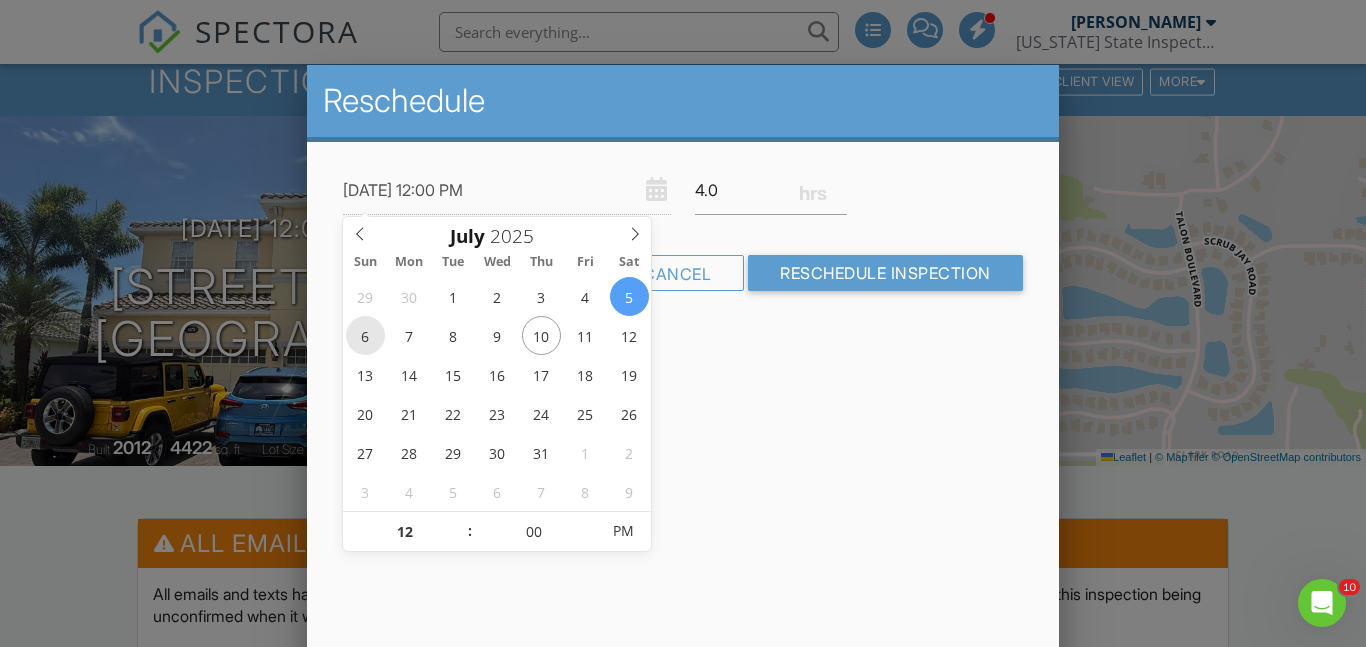 type on "07/06/2025 12:00 PM" 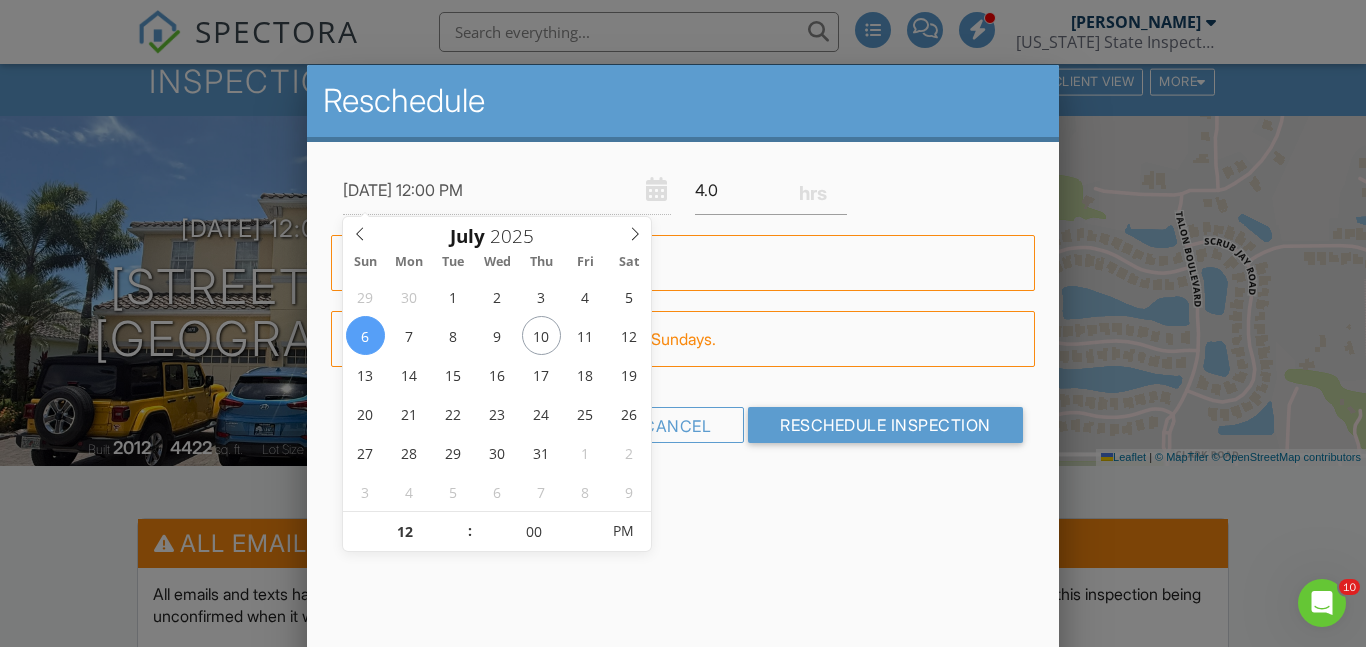 click on "Reschedule
07/06/2025 12:00 PM
4.0
Warning: this date/time is in the past.
FYI: Bill Caravello is not scheduled on Sundays.
Cancel
Reschedule Inspection" at bounding box center [682, 415] 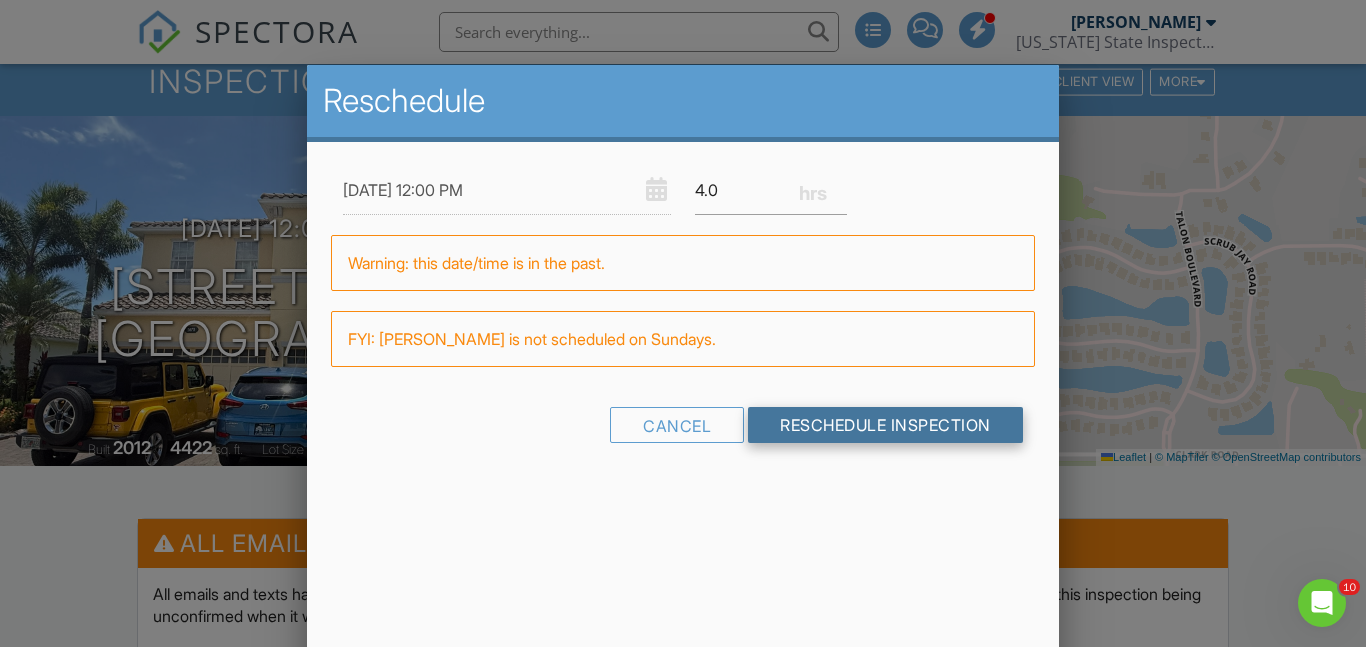 click on "Reschedule Inspection" at bounding box center (885, 425) 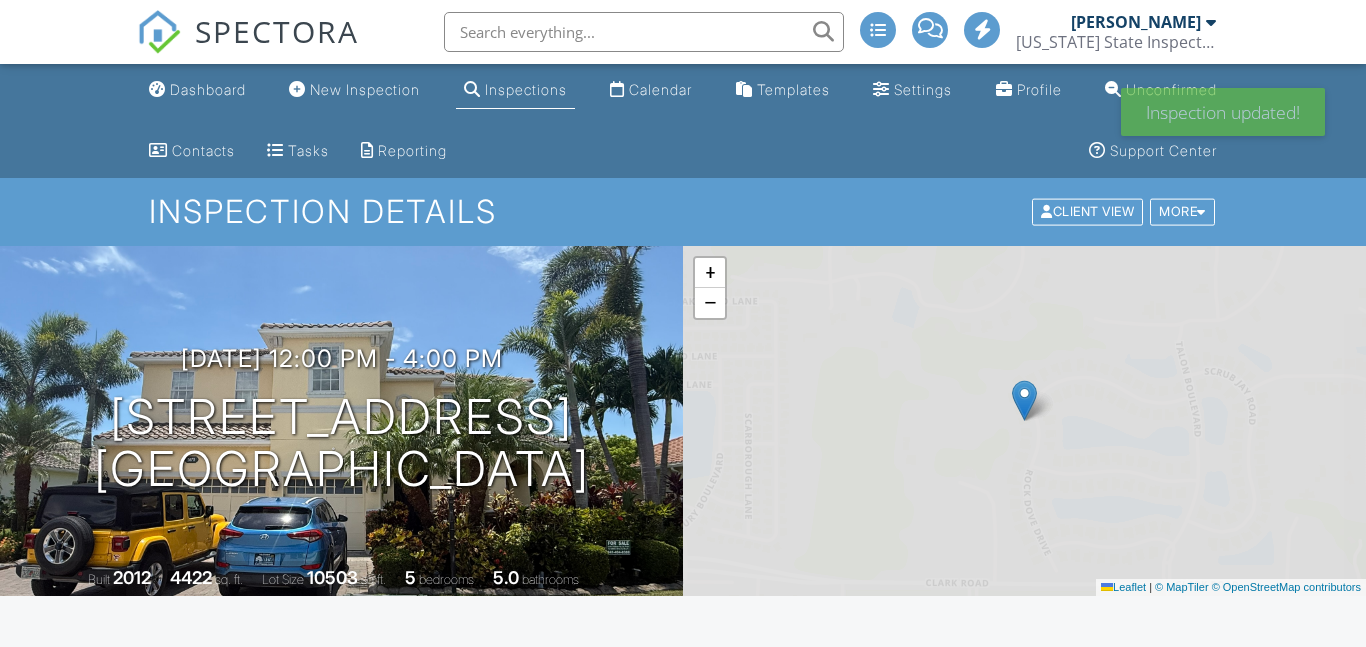 scroll, scrollTop: 0, scrollLeft: 0, axis: both 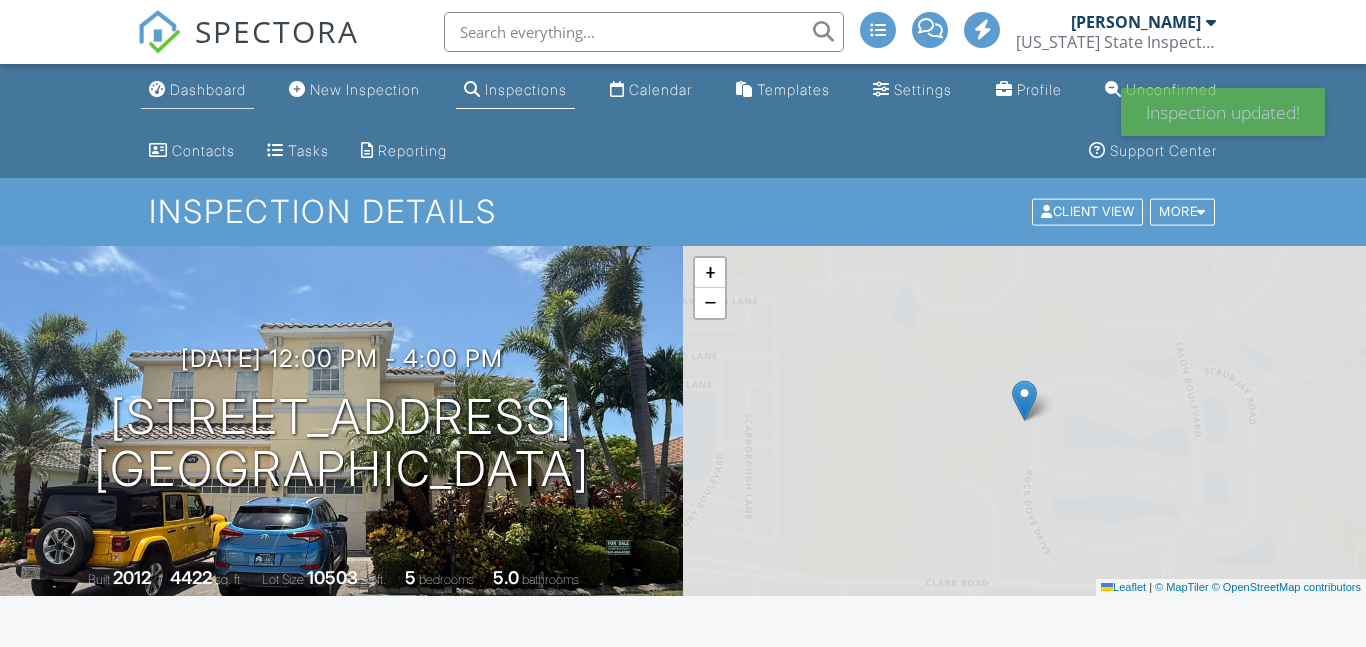 click on "Dashboard" at bounding box center [208, 89] 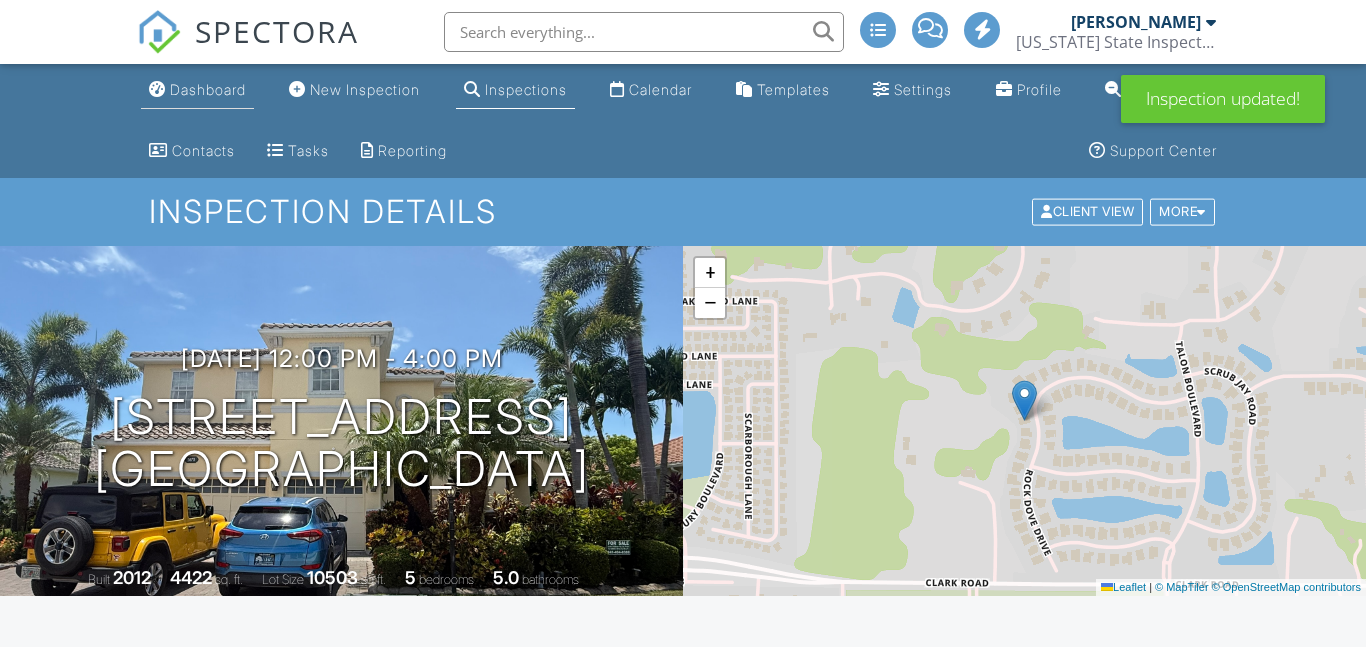 scroll, scrollTop: 0, scrollLeft: 0, axis: both 